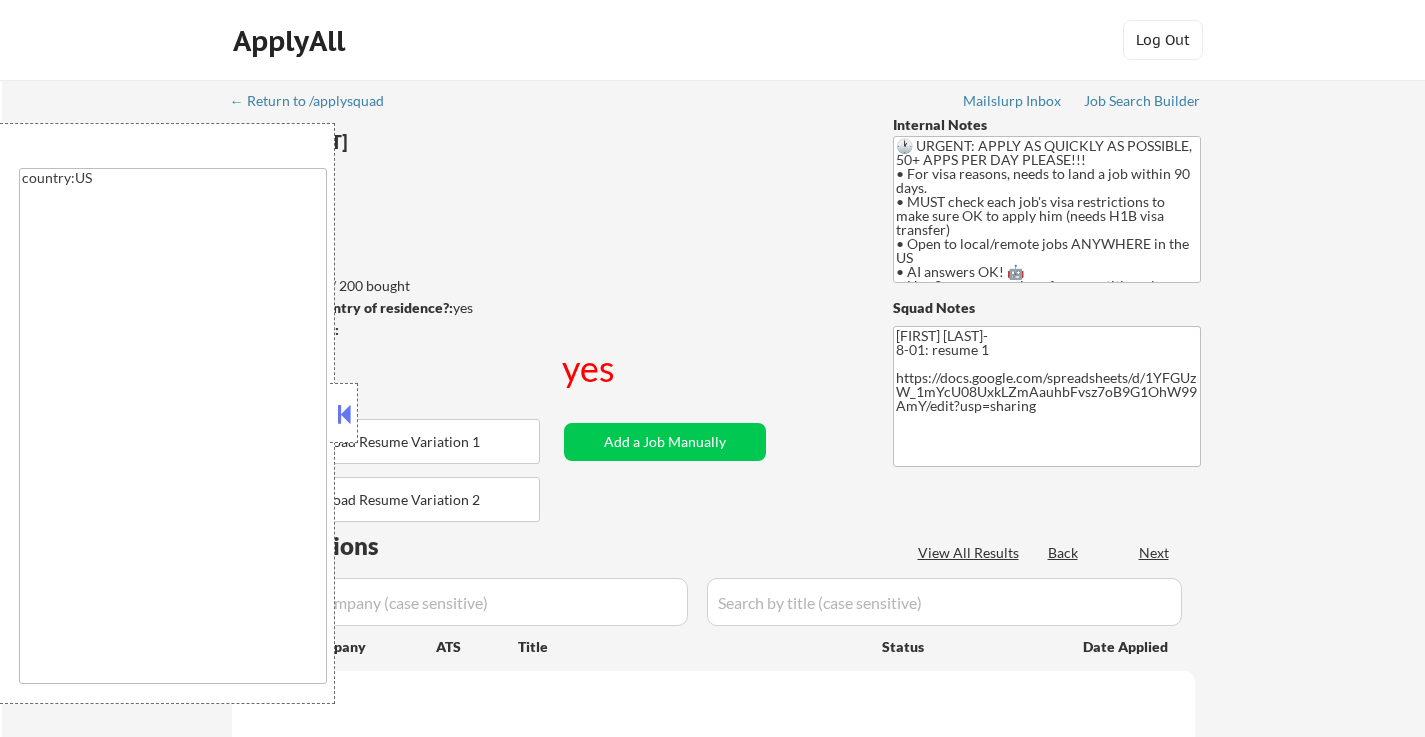select on ""applied"" 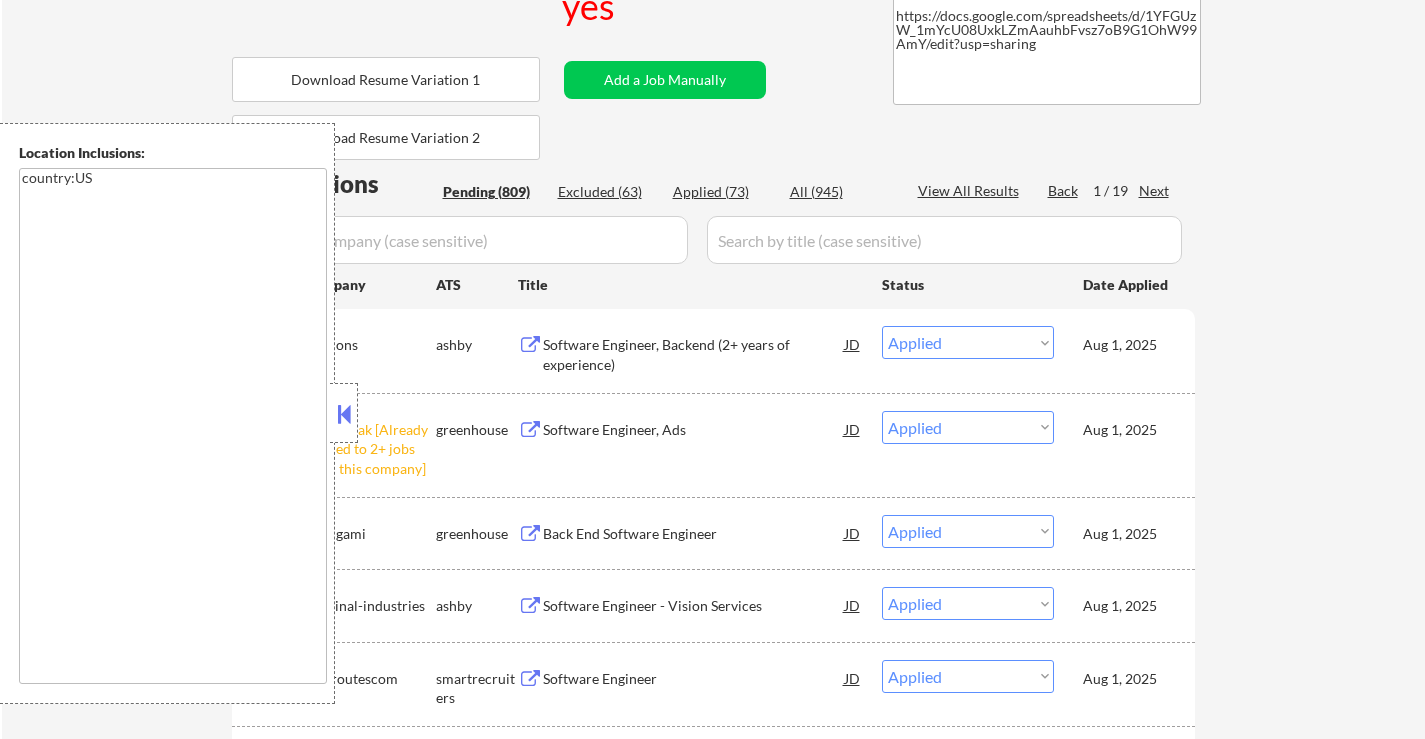scroll, scrollTop: 400, scrollLeft: 0, axis: vertical 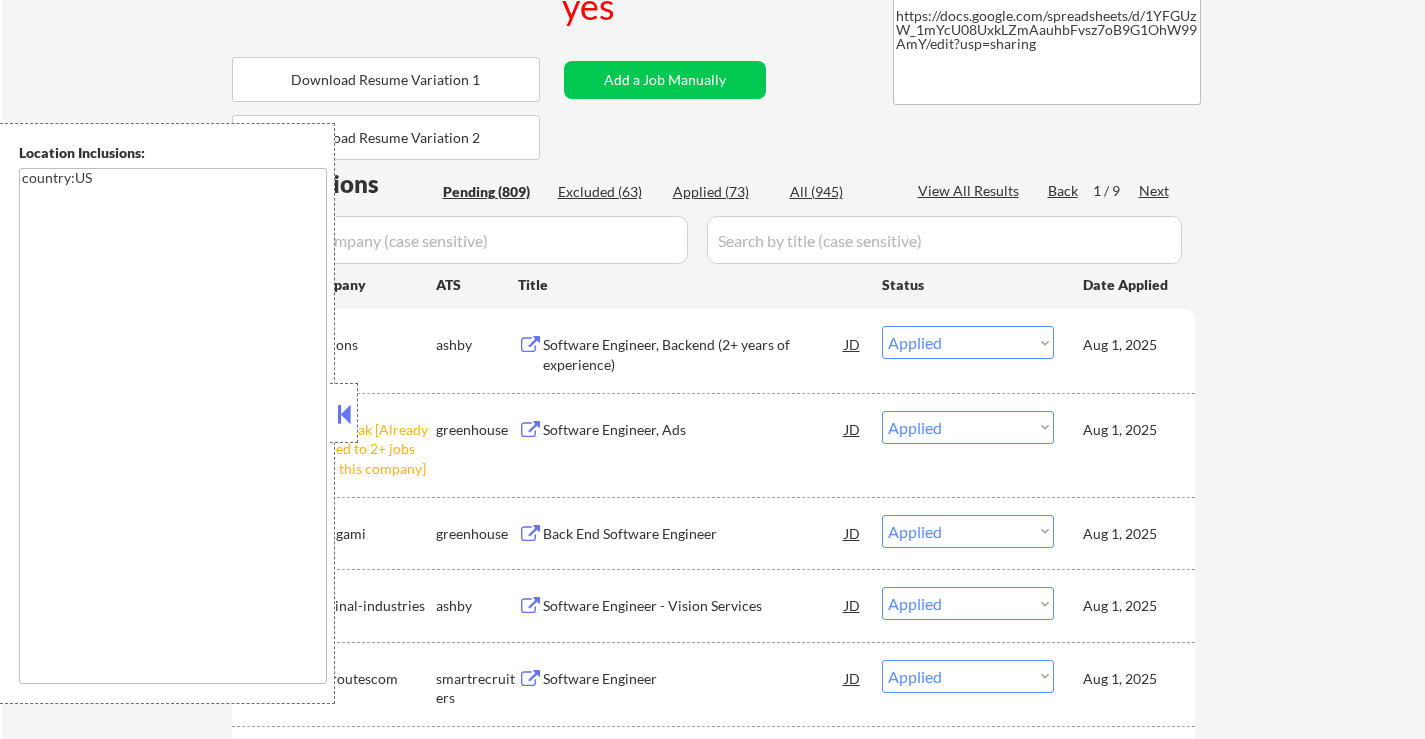 select on ""pending"" 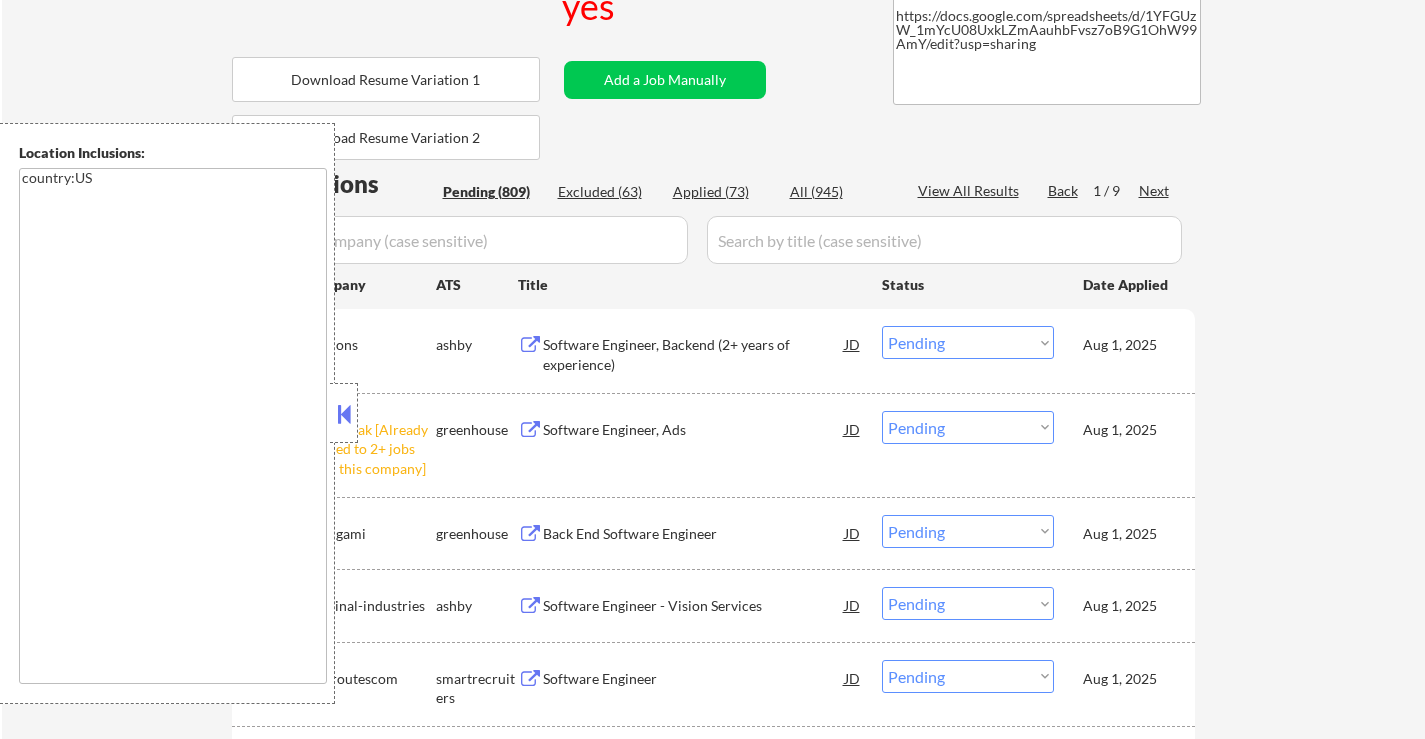 select on ""pending"" 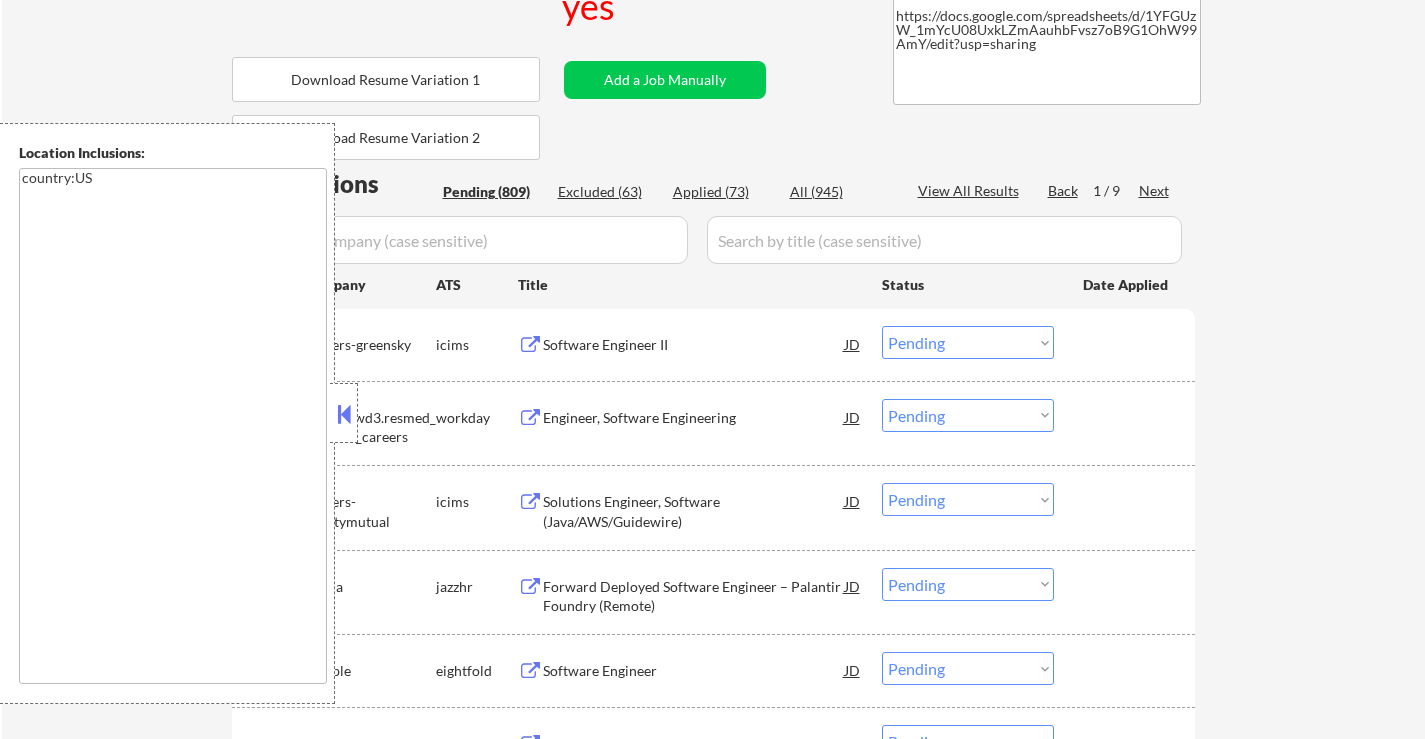 click at bounding box center (344, 414) 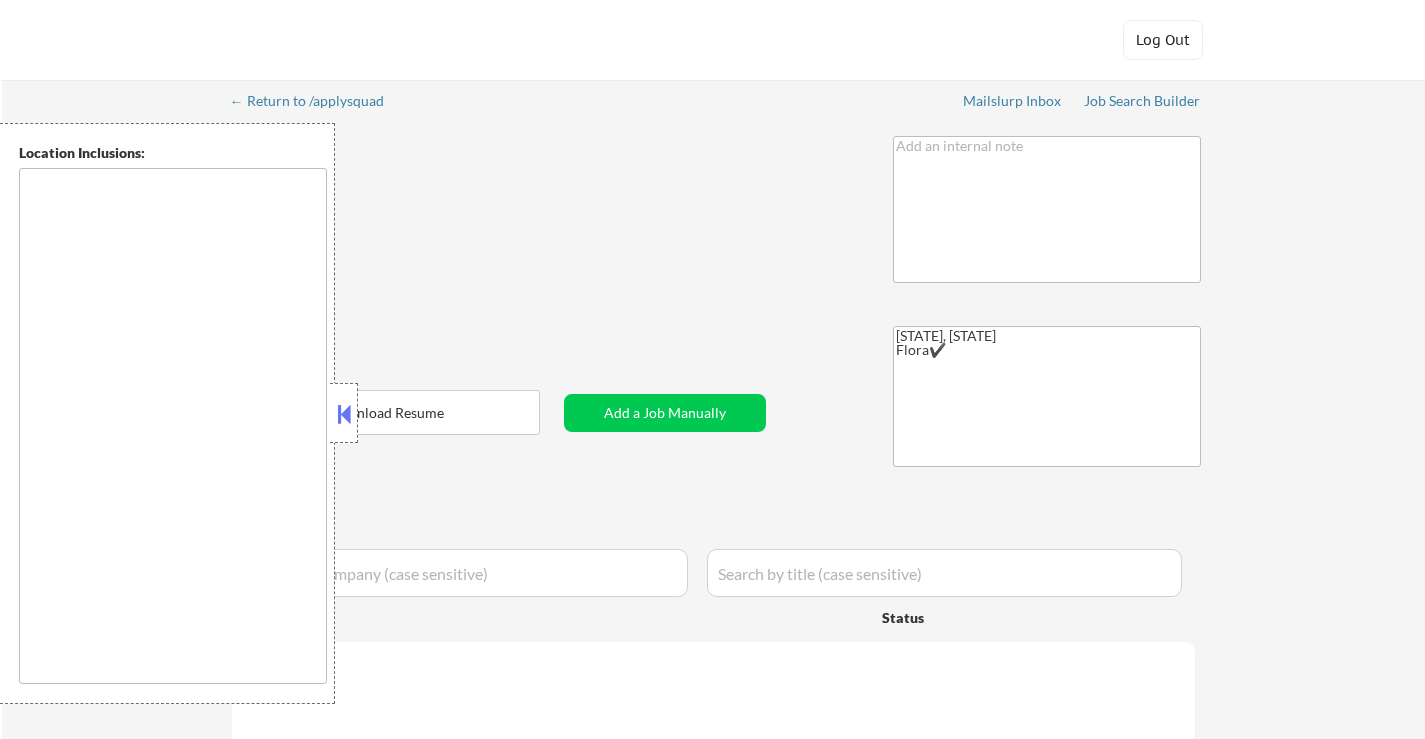 scroll, scrollTop: 0, scrollLeft: 0, axis: both 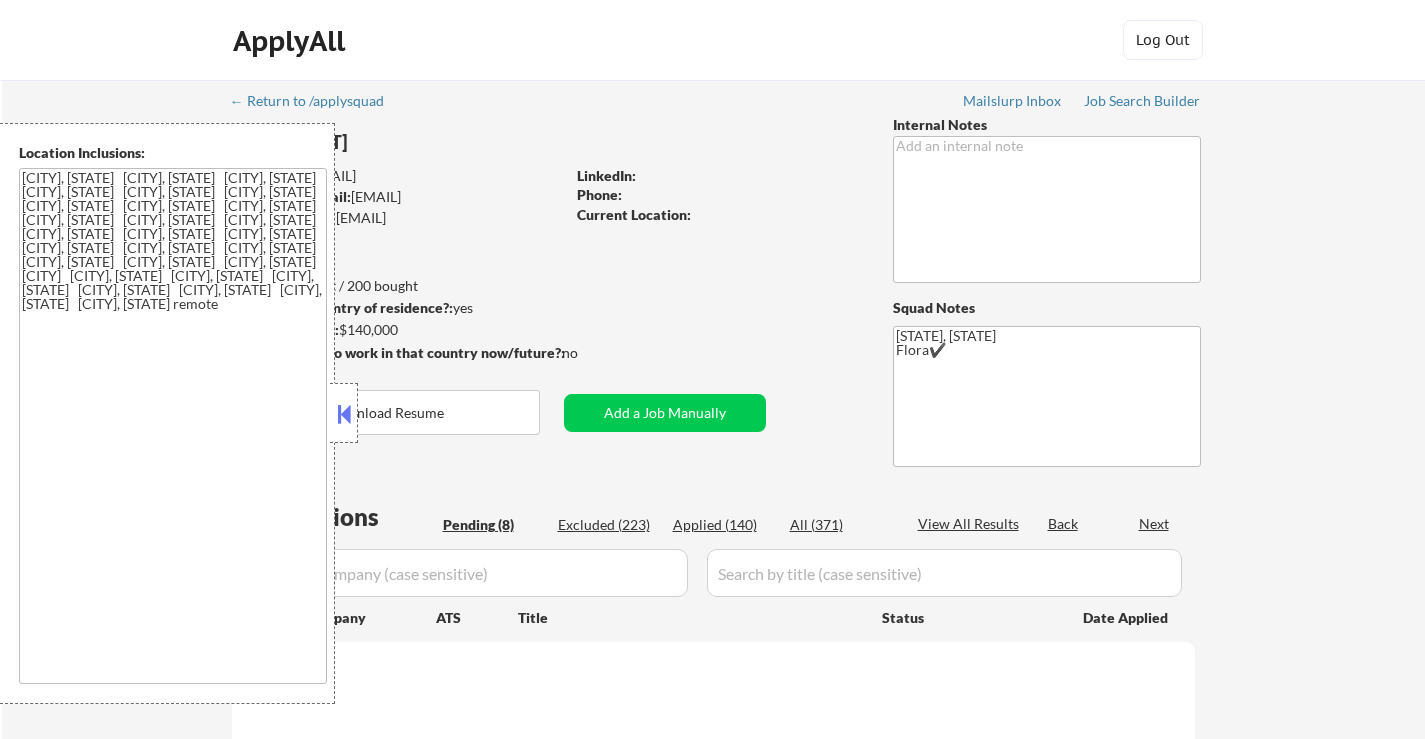 select on ""pending"" 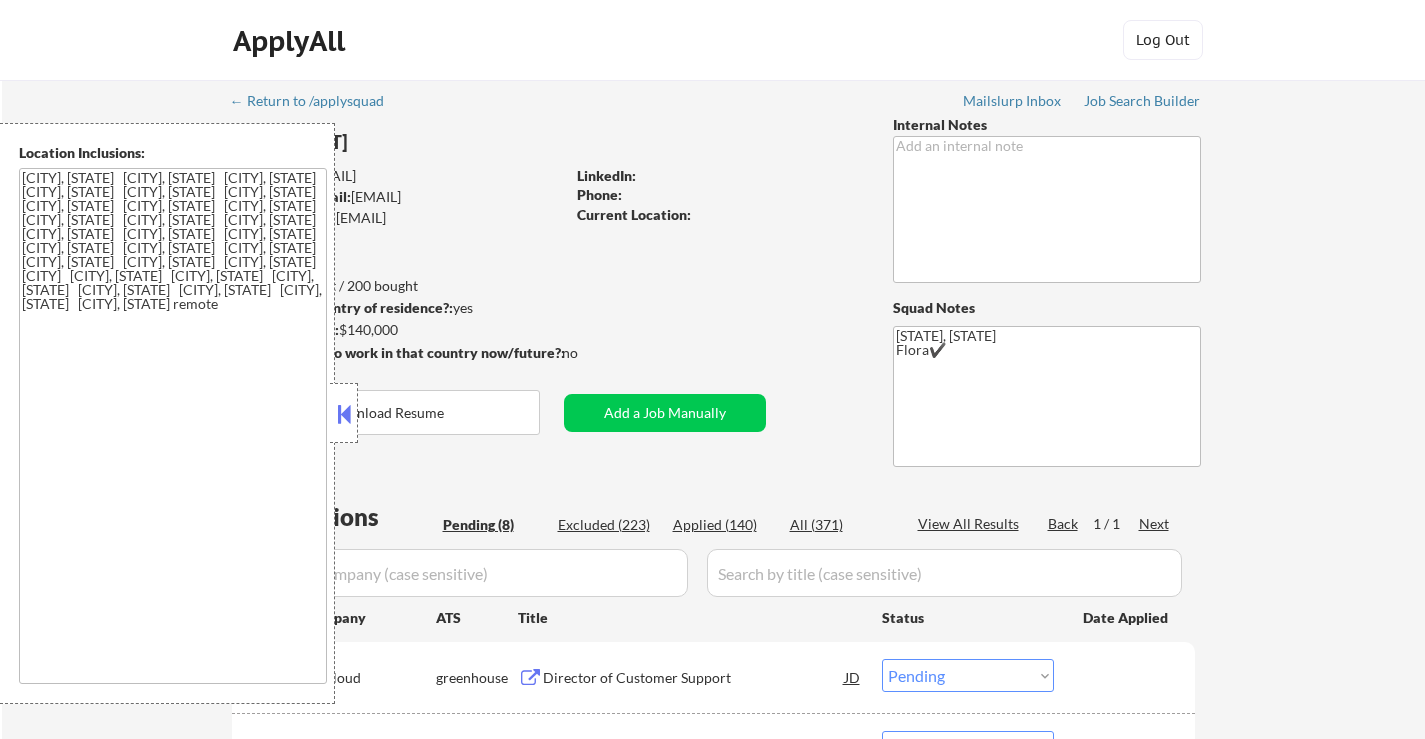 click at bounding box center (344, 414) 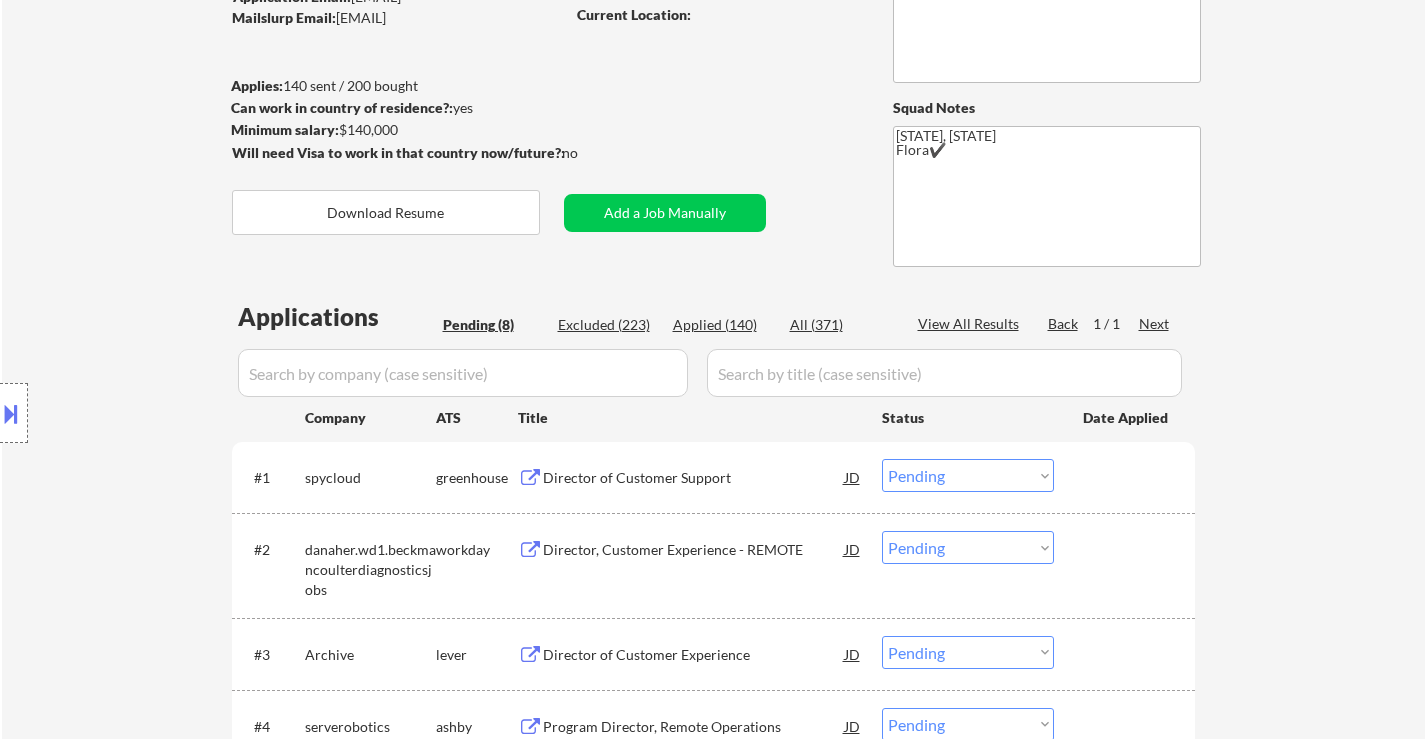 scroll, scrollTop: 300, scrollLeft: 0, axis: vertical 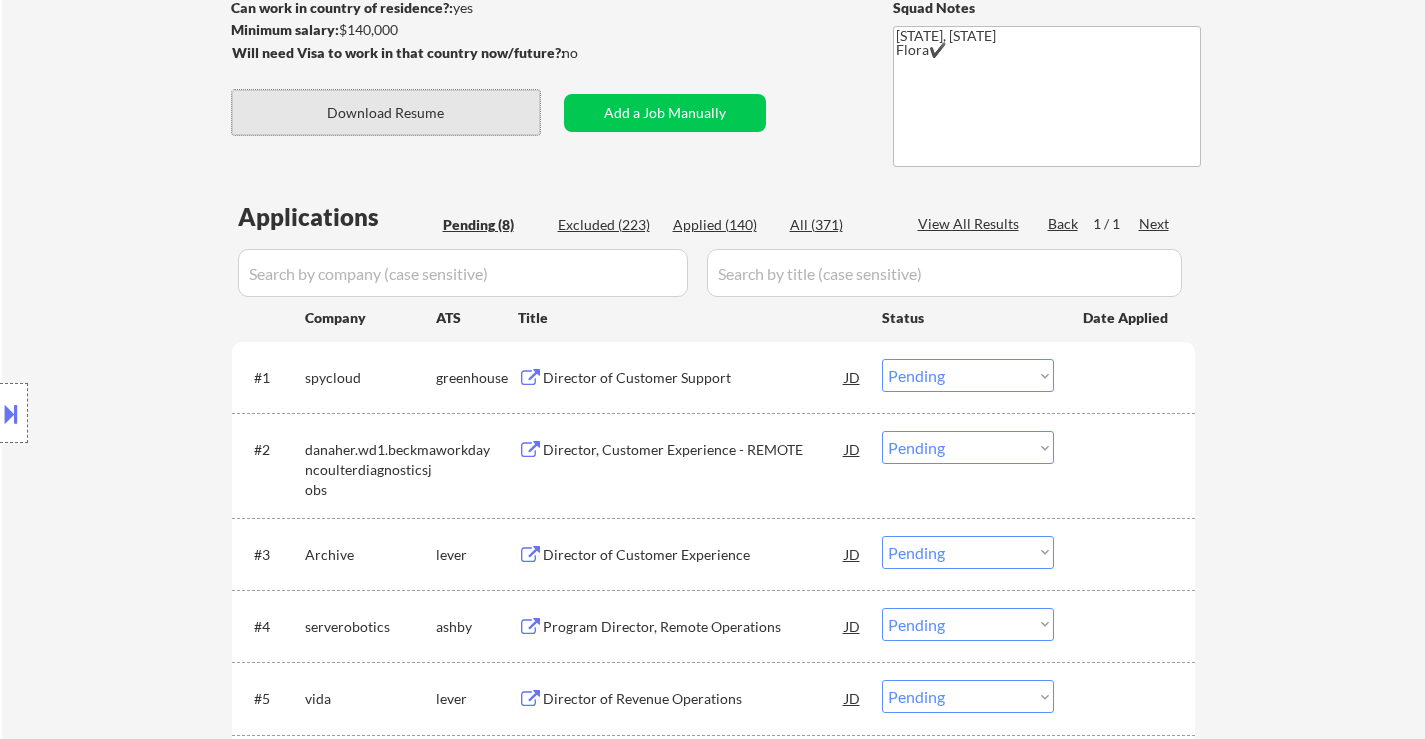 click on "Download Resume" at bounding box center (386, 112) 